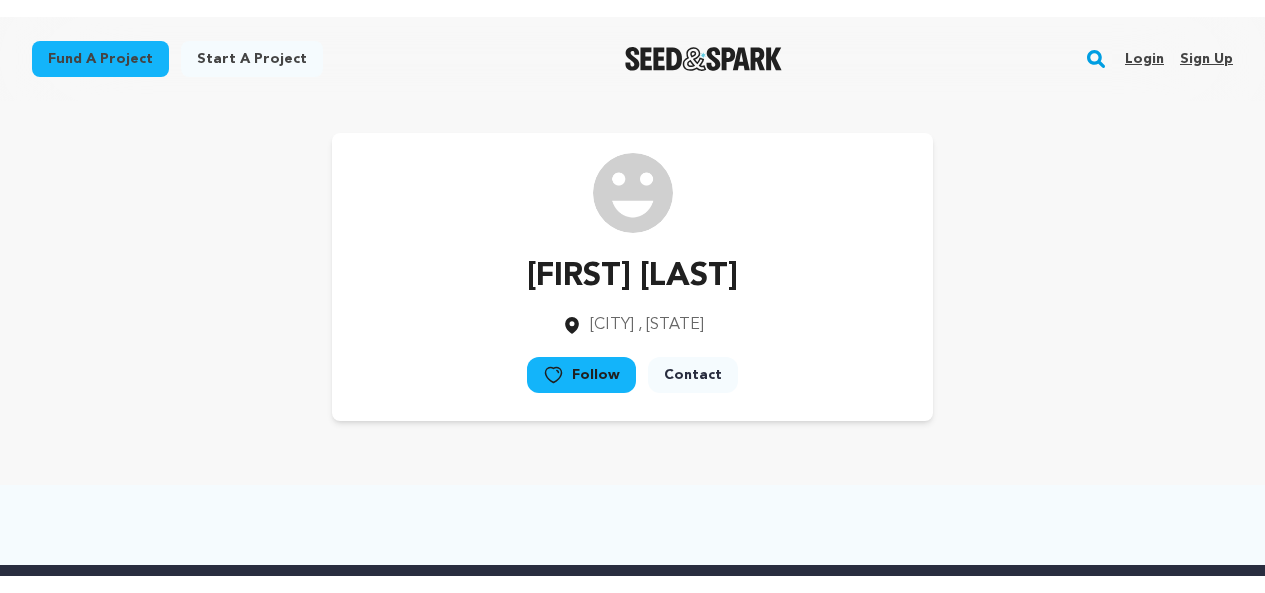 scroll, scrollTop: 0, scrollLeft: 0, axis: both 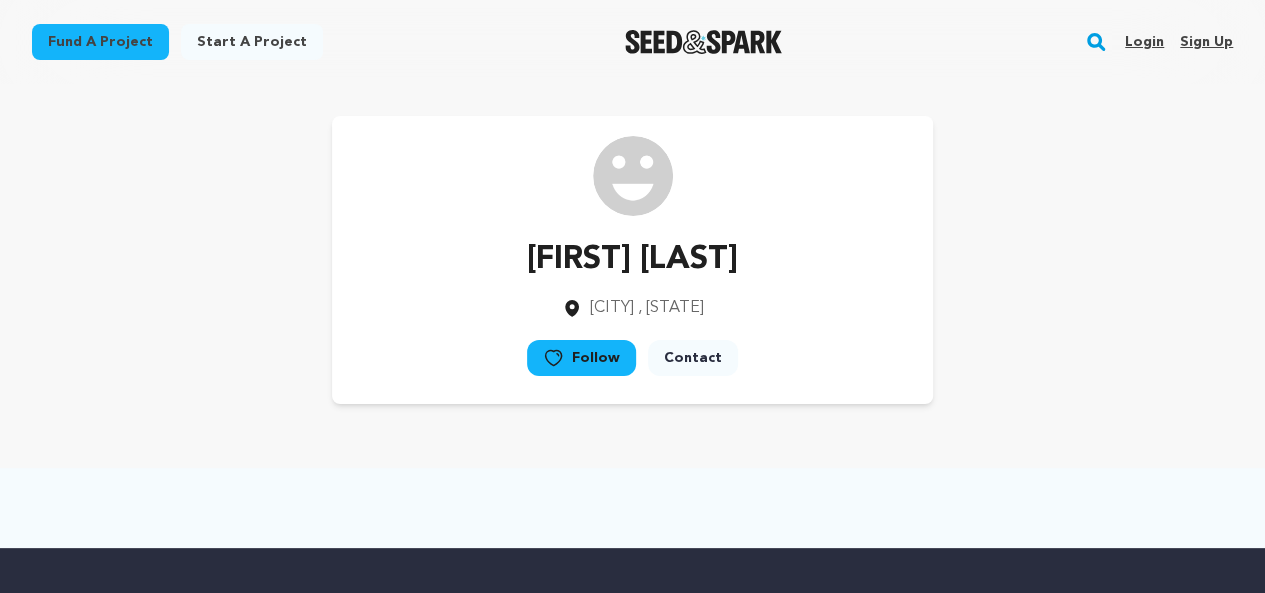 click on "Sign up" at bounding box center [1206, 42] 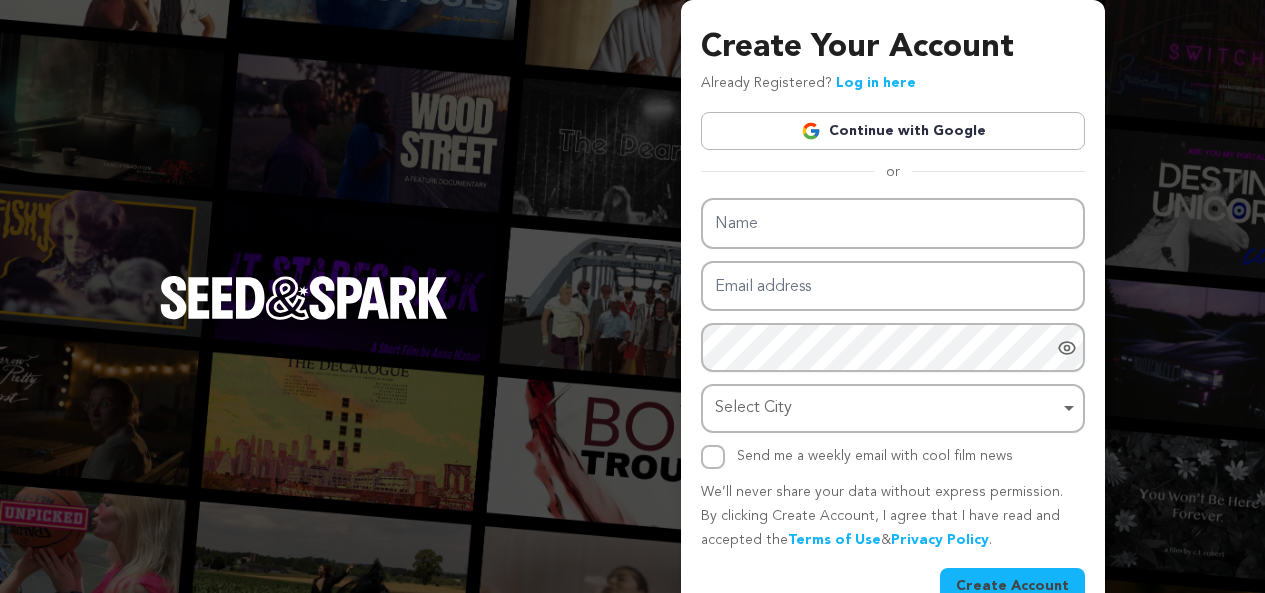 scroll, scrollTop: 0, scrollLeft: 0, axis: both 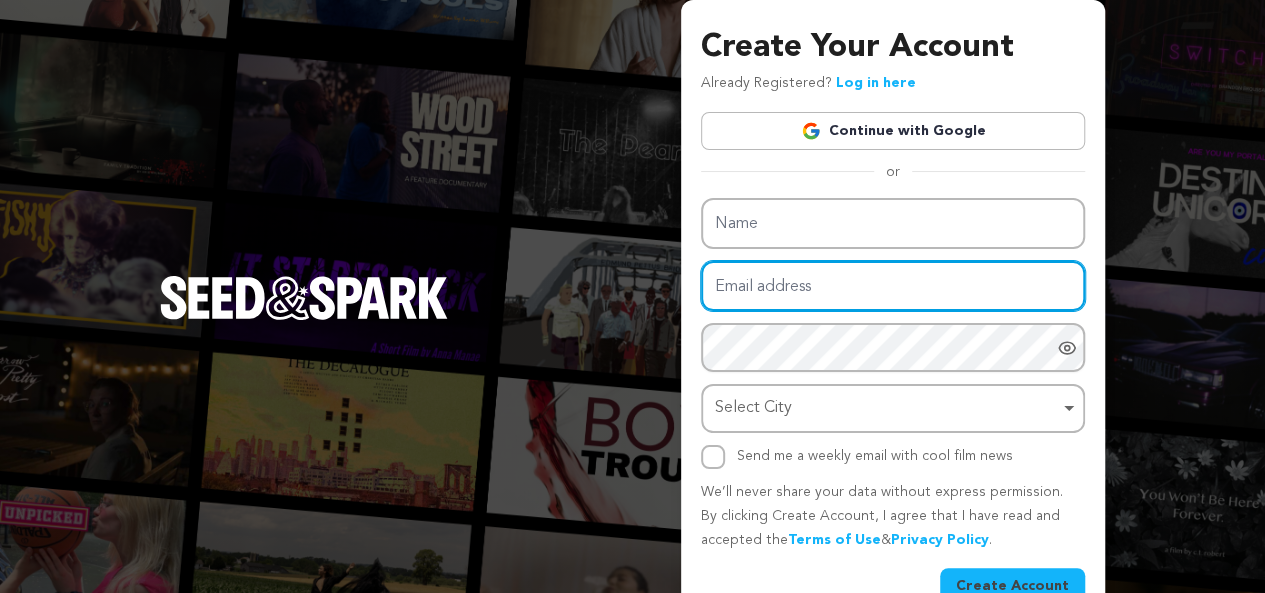type on "[USERNAME]@[DOMAIN]" 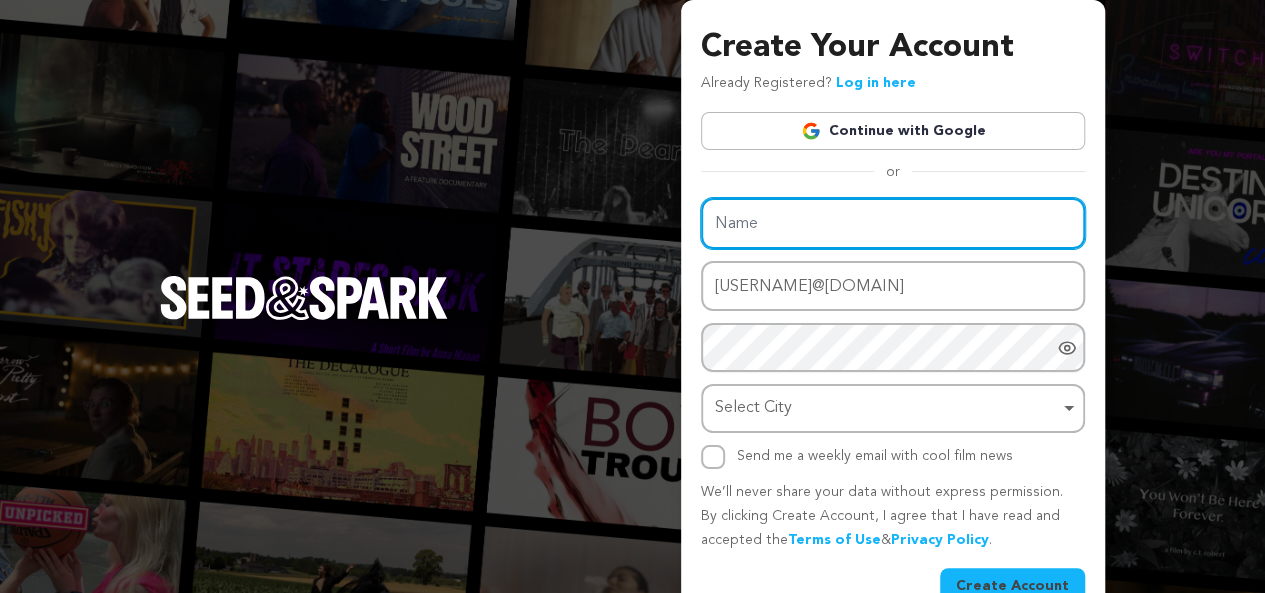 click on "Name" at bounding box center [893, 223] 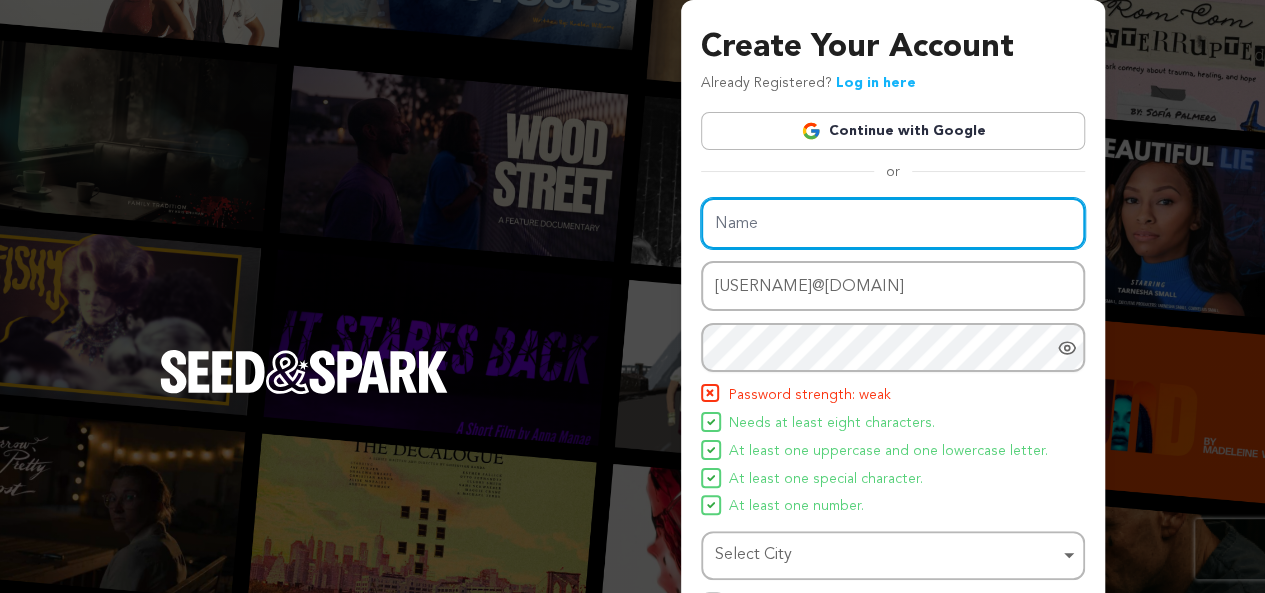 paste on "felani6079" 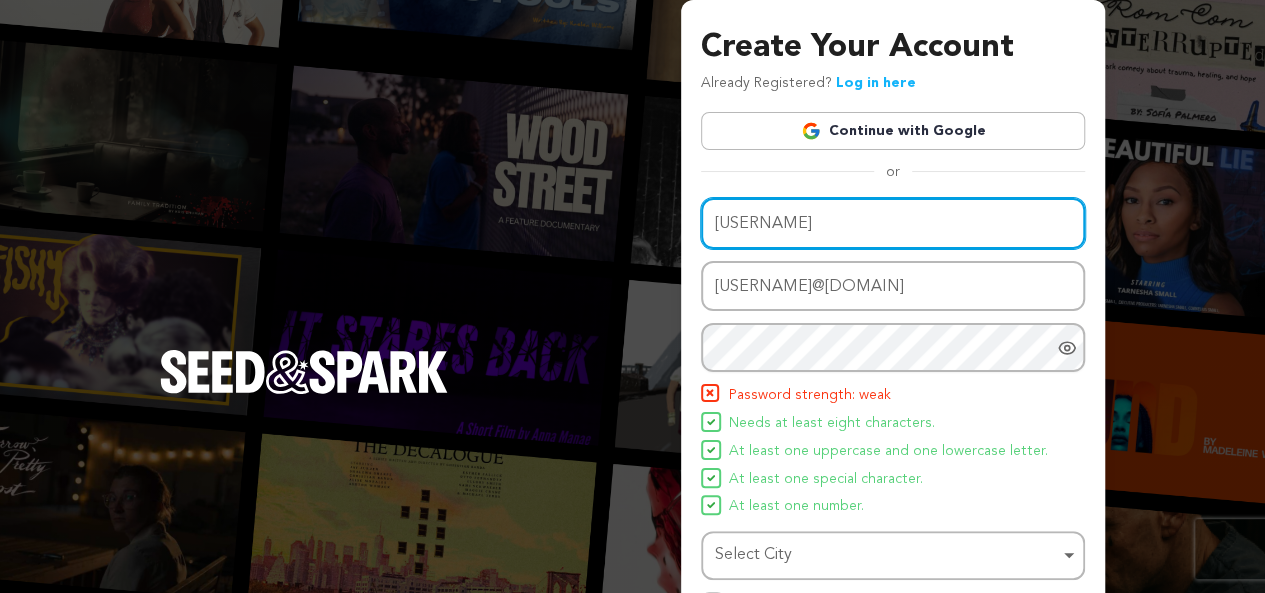 click on "[USERNAME]" at bounding box center [893, 223] 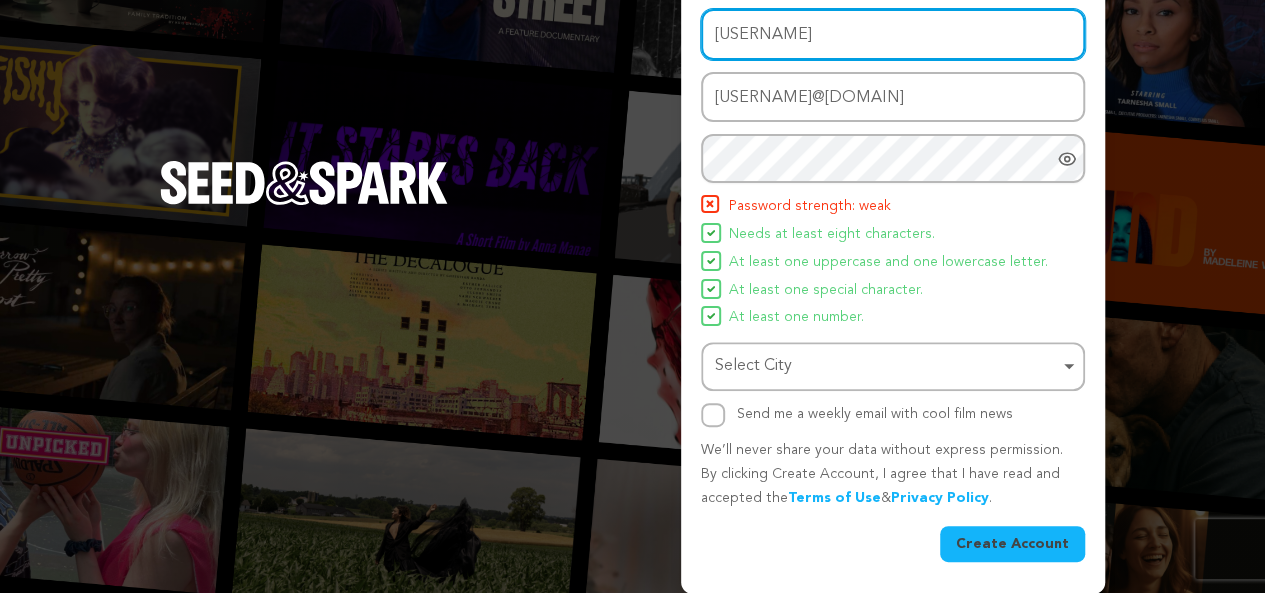 scroll, scrollTop: 190, scrollLeft: 0, axis: vertical 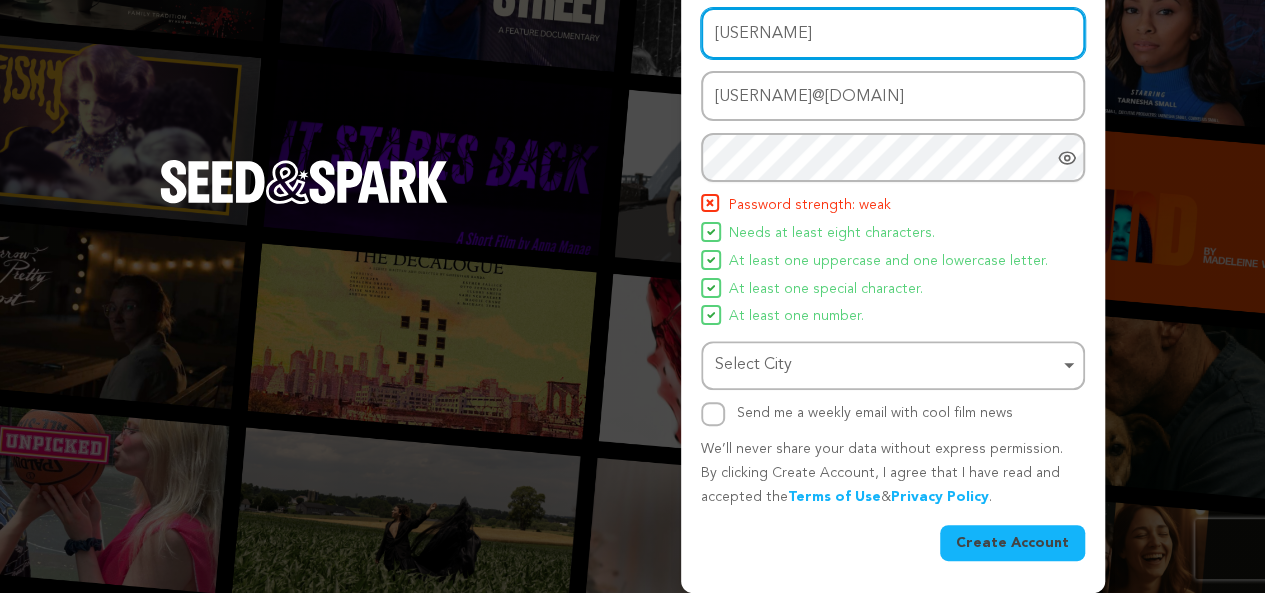 click on "Select City Remove item" at bounding box center [887, 365] 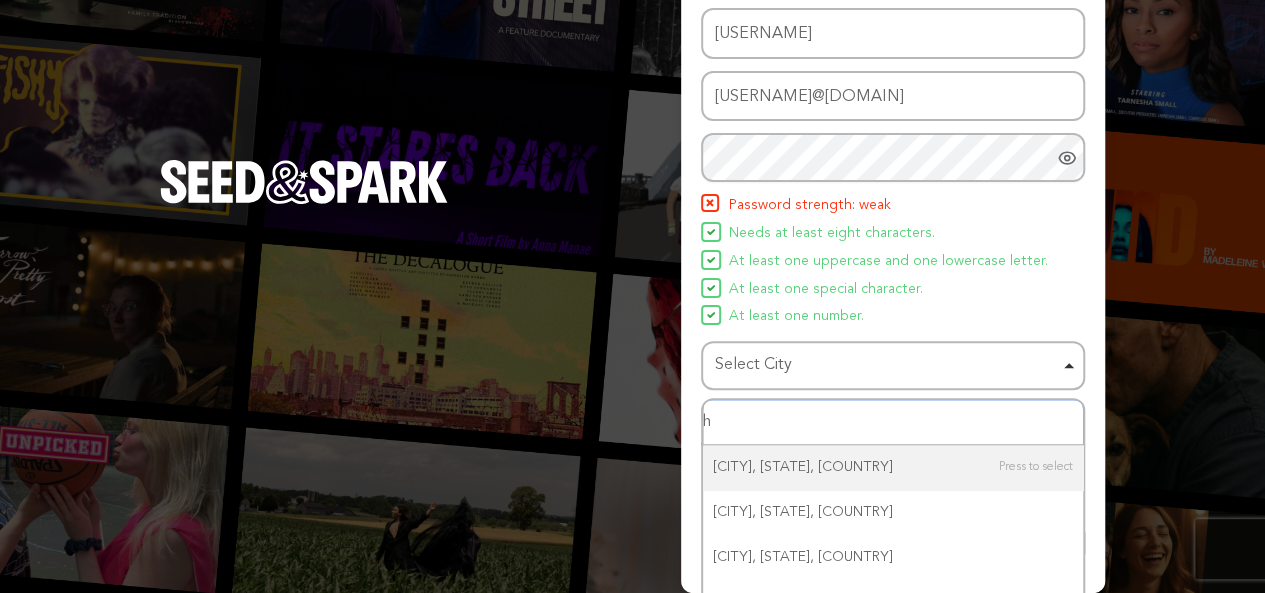 type on "hy" 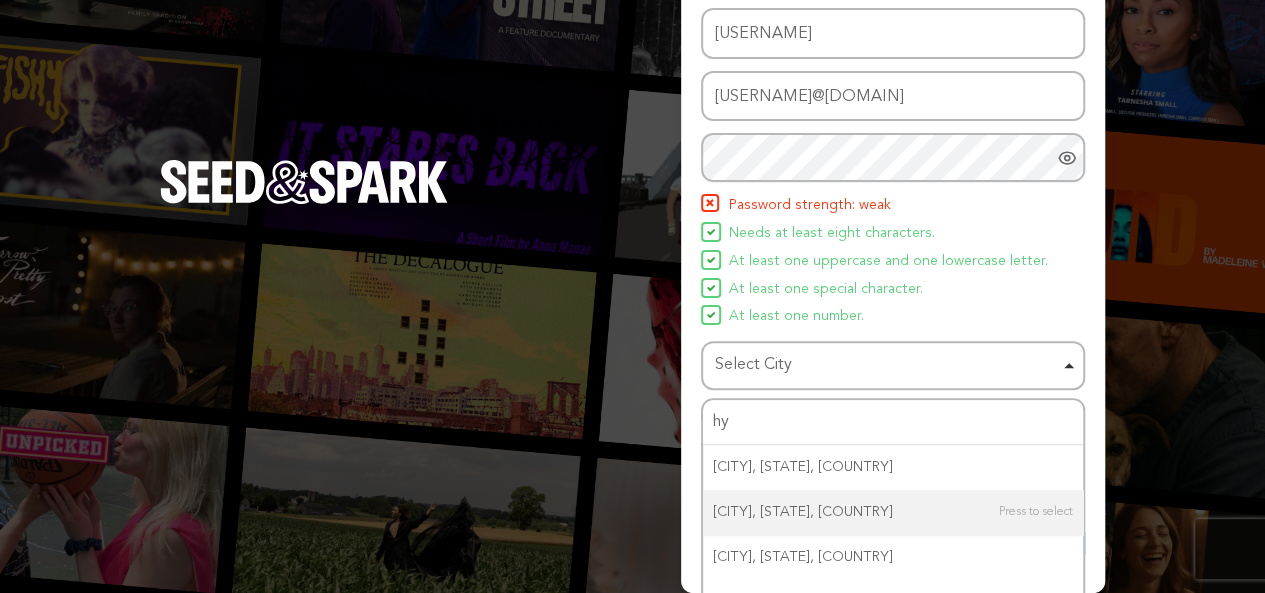 type 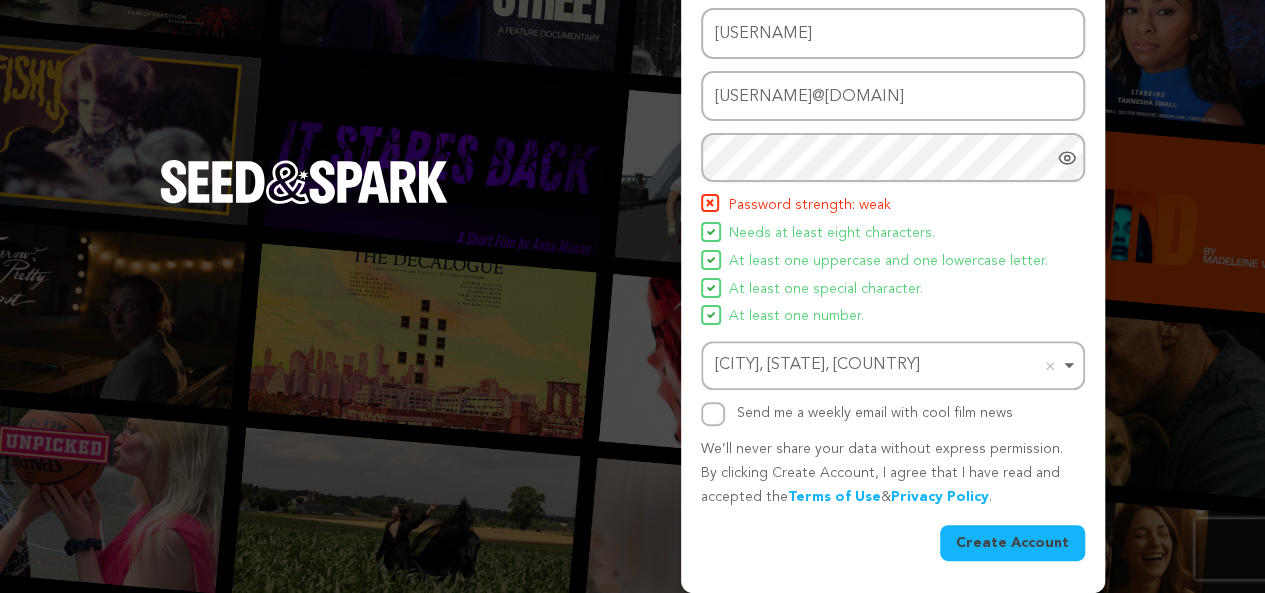 click at bounding box center [713, 414] 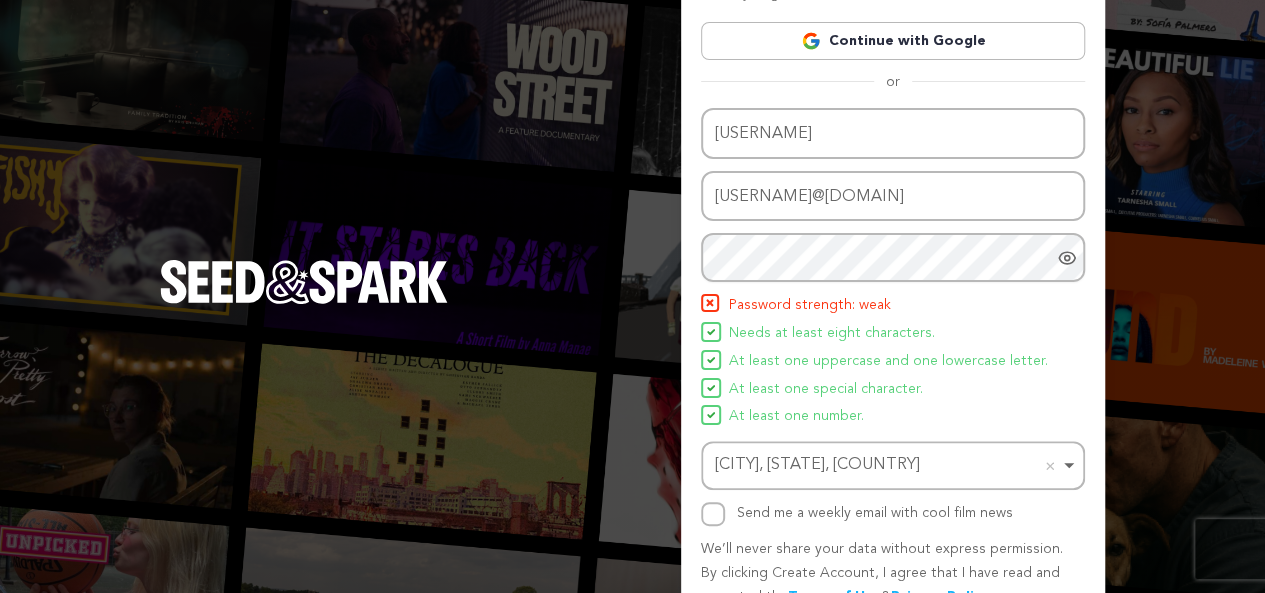scroll, scrollTop: 0, scrollLeft: 0, axis: both 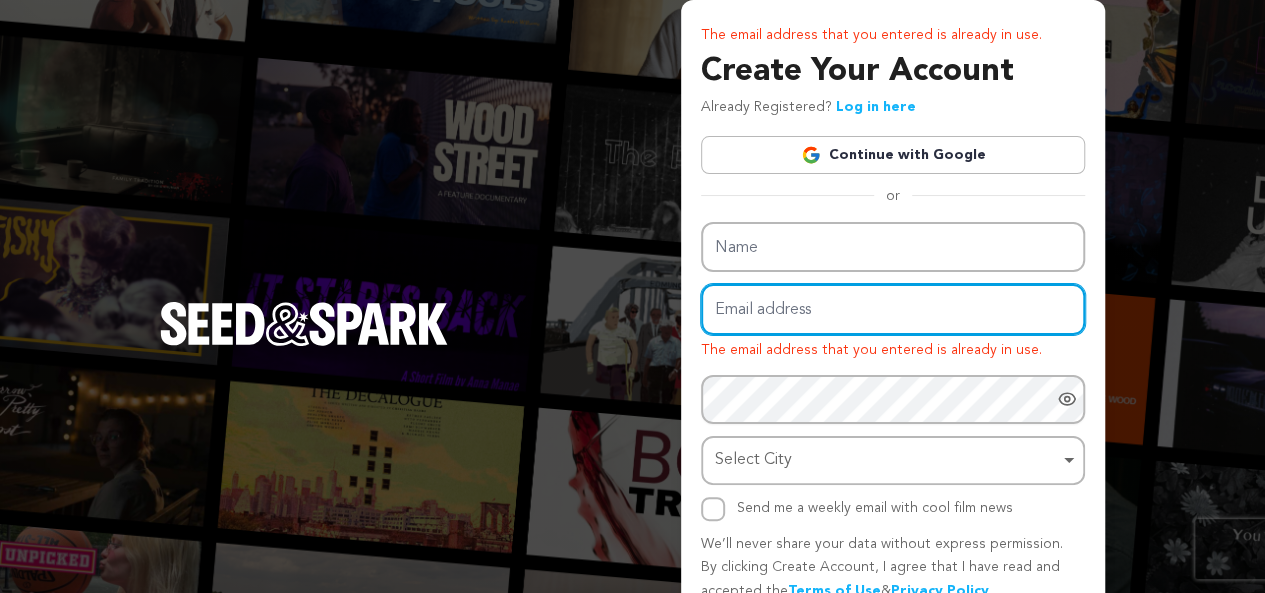 type on "[USERNAME]@[DOMAIN]" 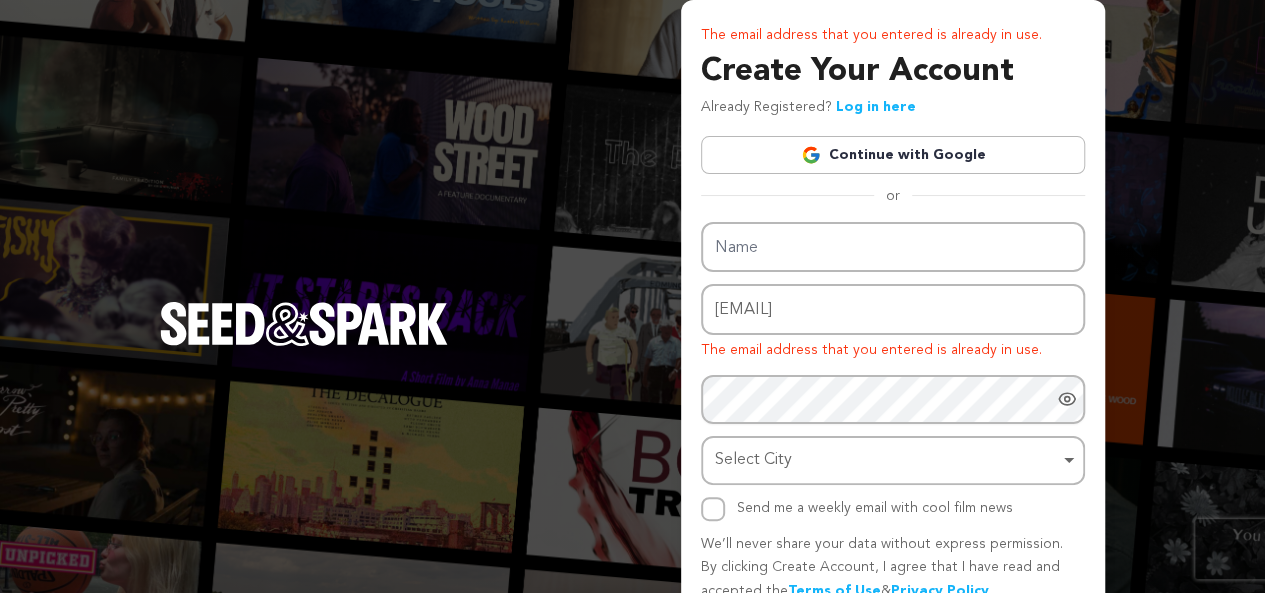 click on "Continue with Google" at bounding box center (893, 155) 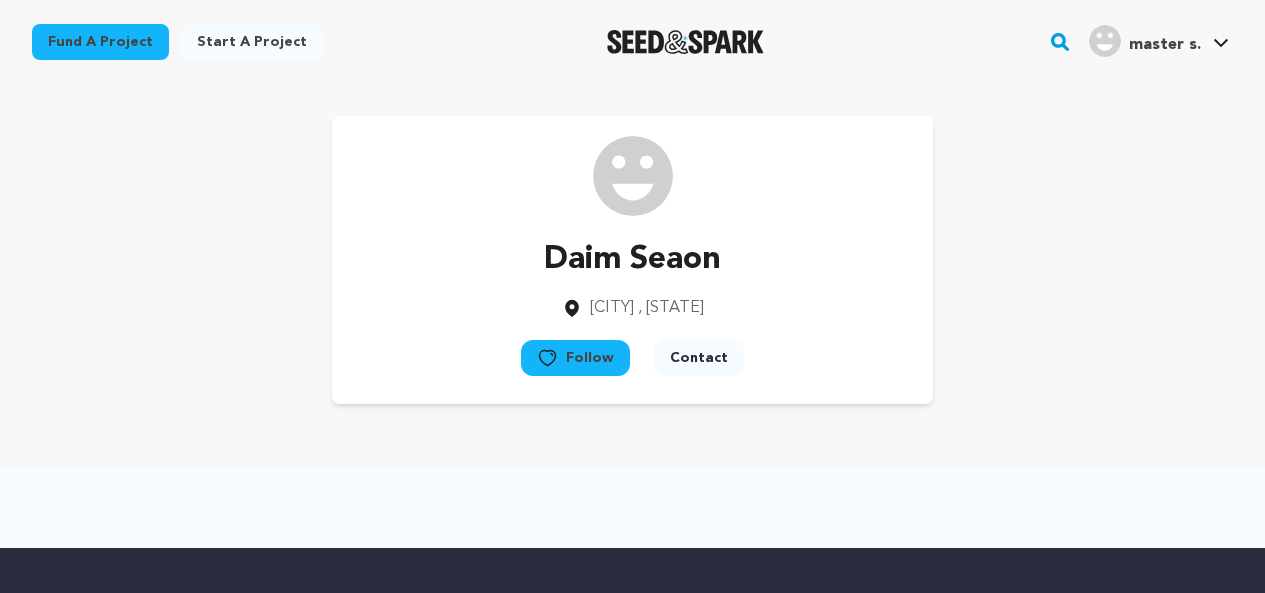 scroll, scrollTop: 0, scrollLeft: 0, axis: both 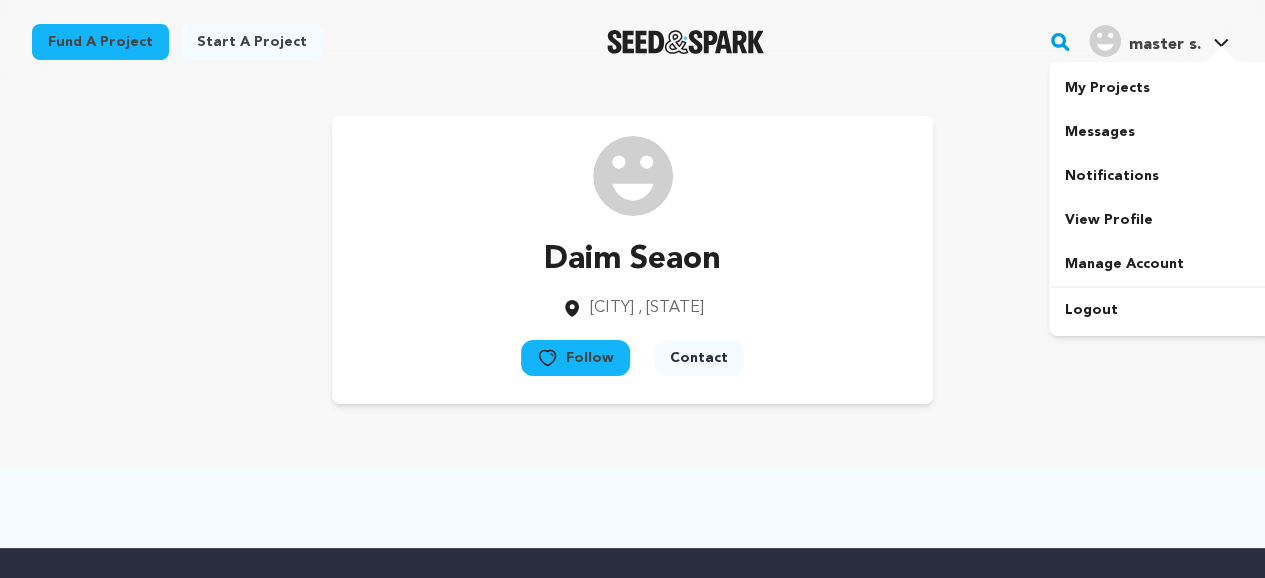 click on "master s." at bounding box center (1165, 45) 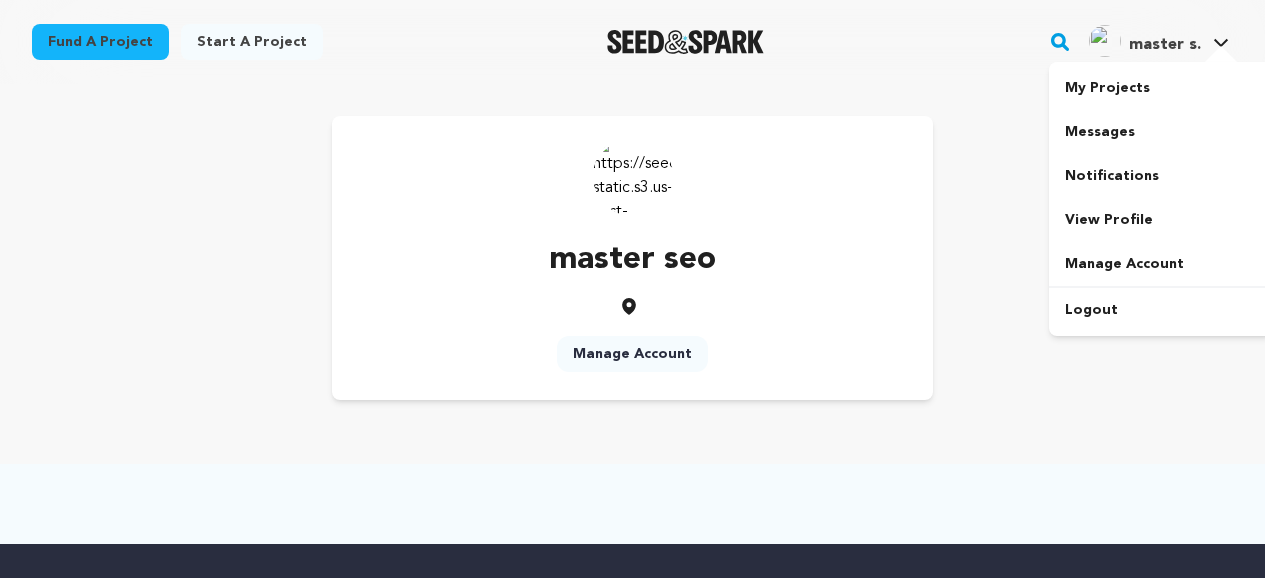 scroll, scrollTop: 0, scrollLeft: 0, axis: both 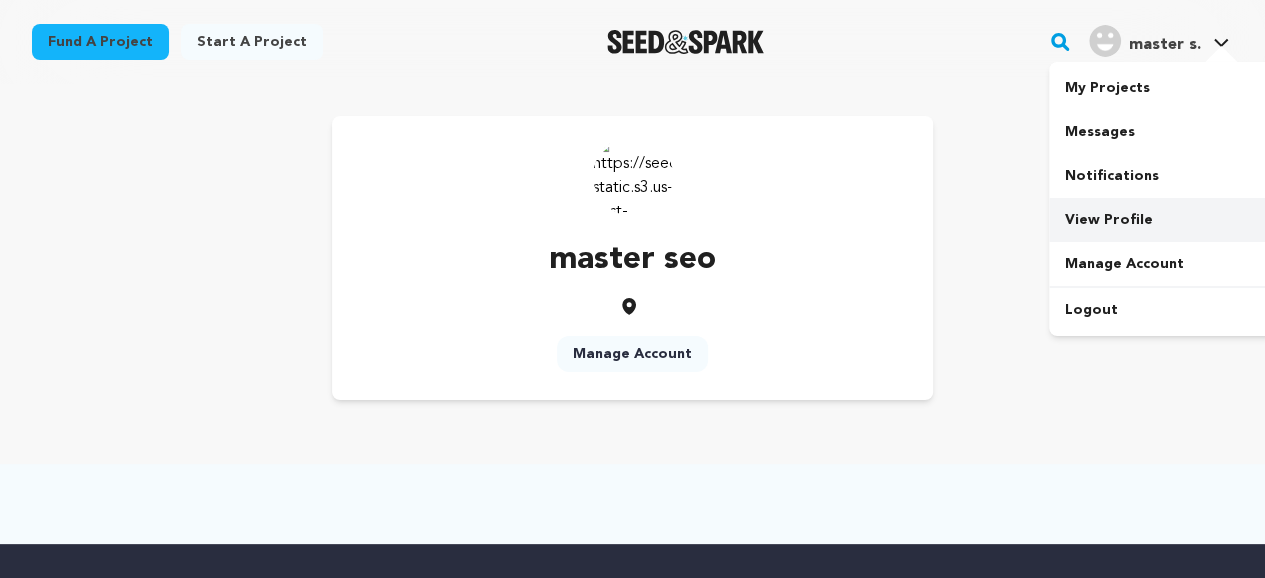 click on "View Profile" at bounding box center (1161, 220) 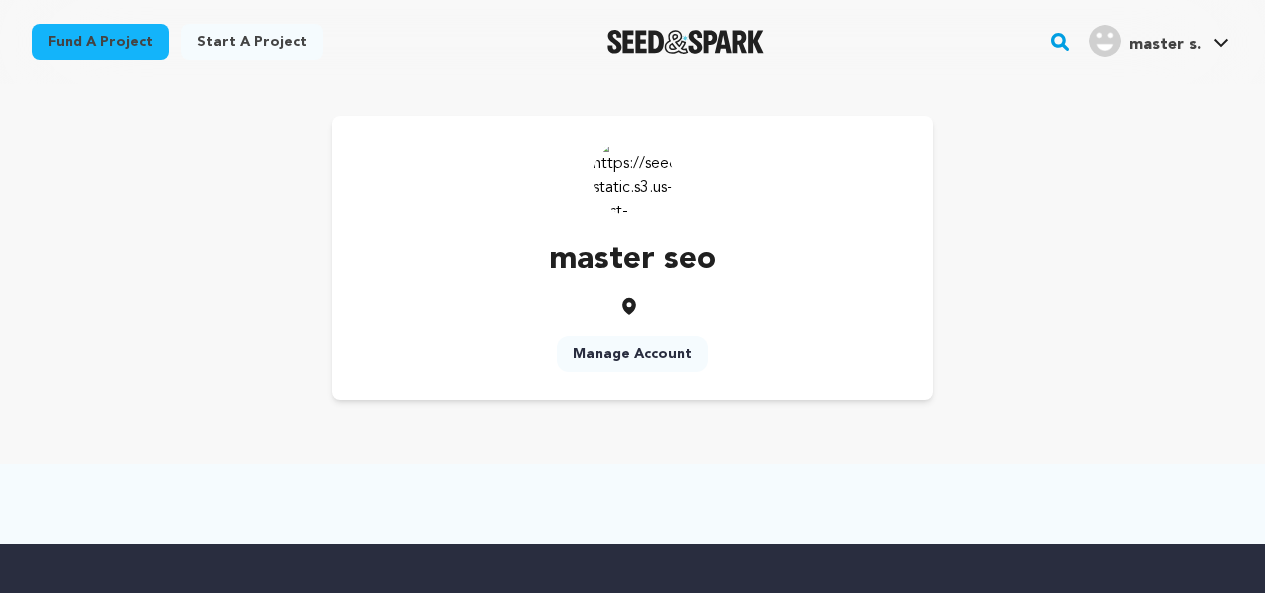 scroll, scrollTop: 0, scrollLeft: 0, axis: both 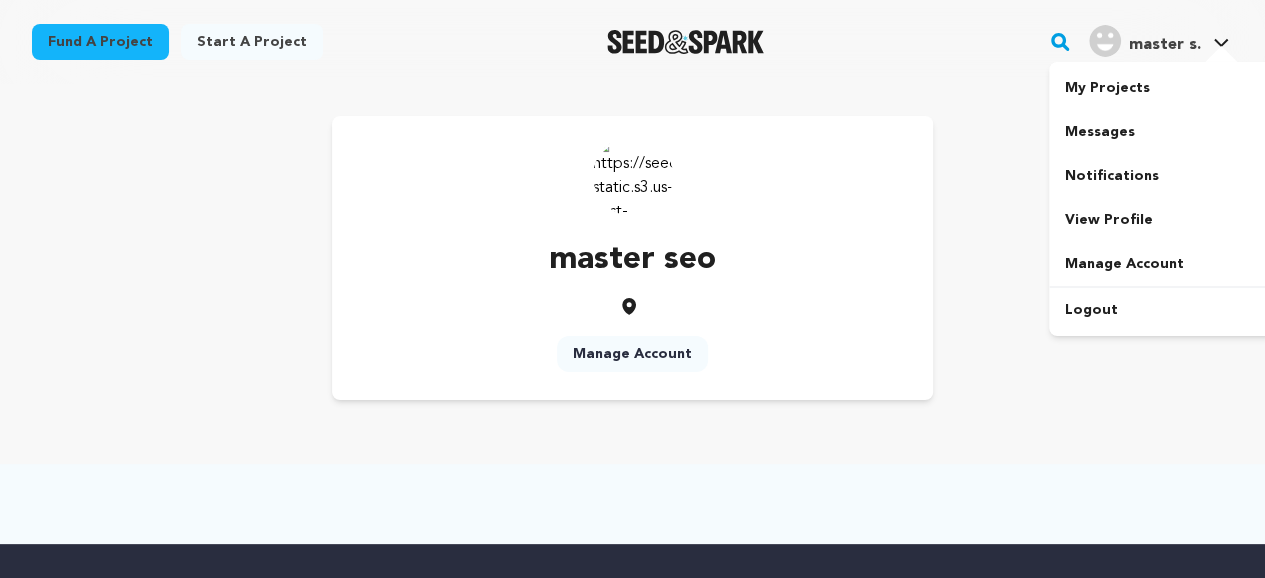 click on "master s." at bounding box center (1165, 45) 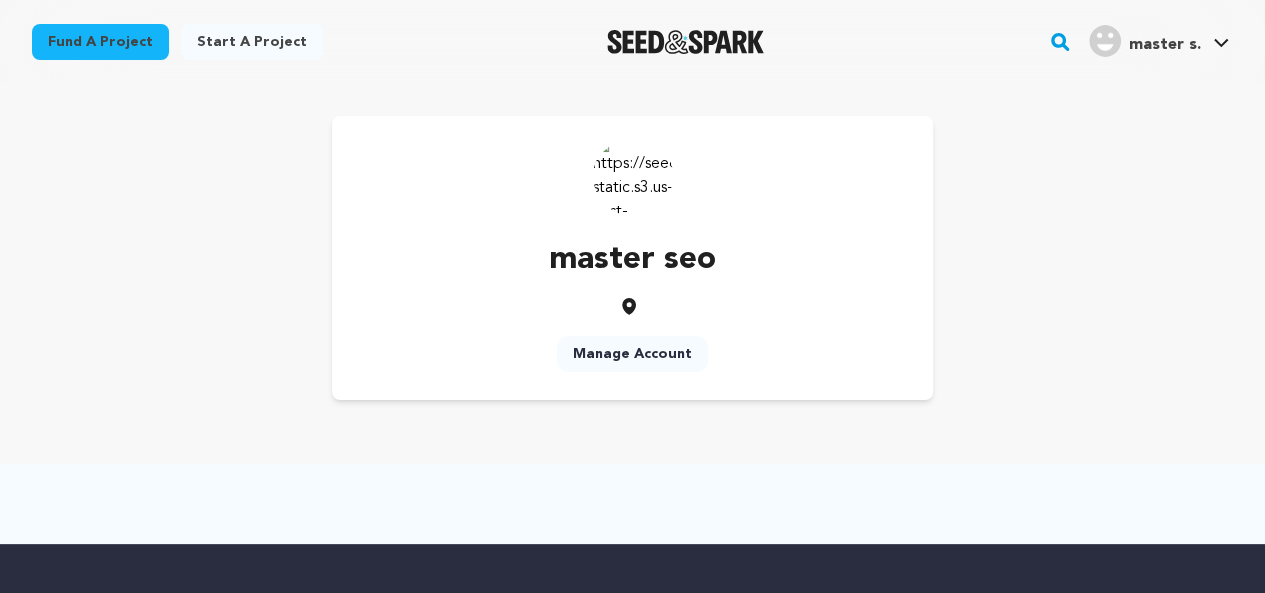 click on "master s." at bounding box center [1165, 45] 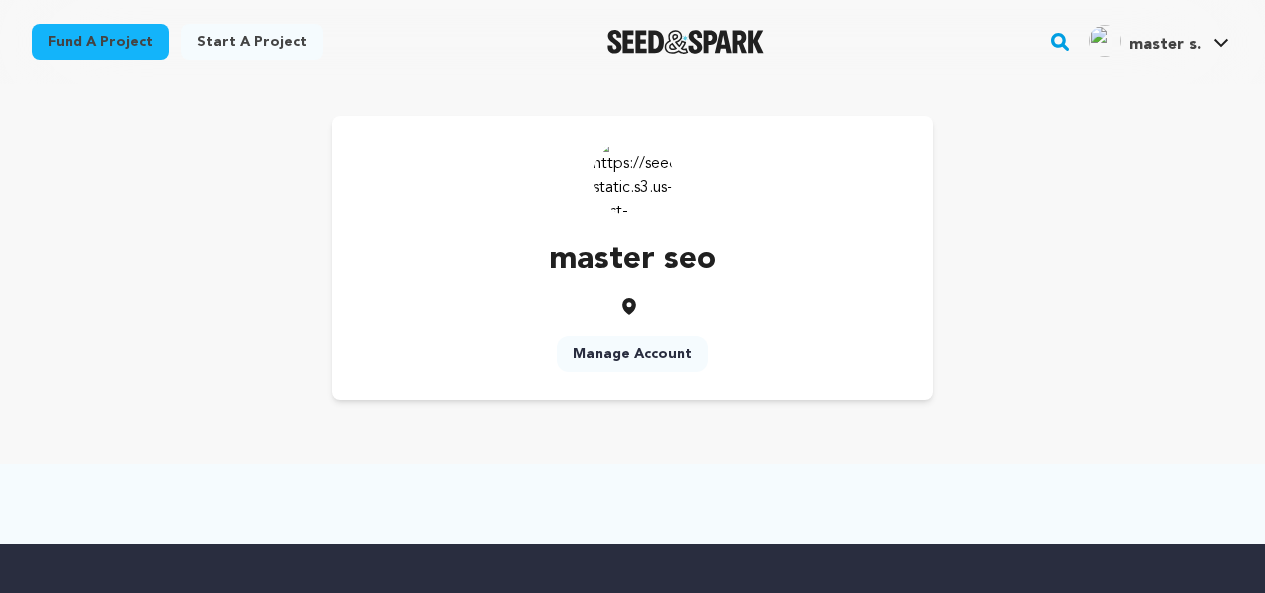 scroll, scrollTop: 0, scrollLeft: 0, axis: both 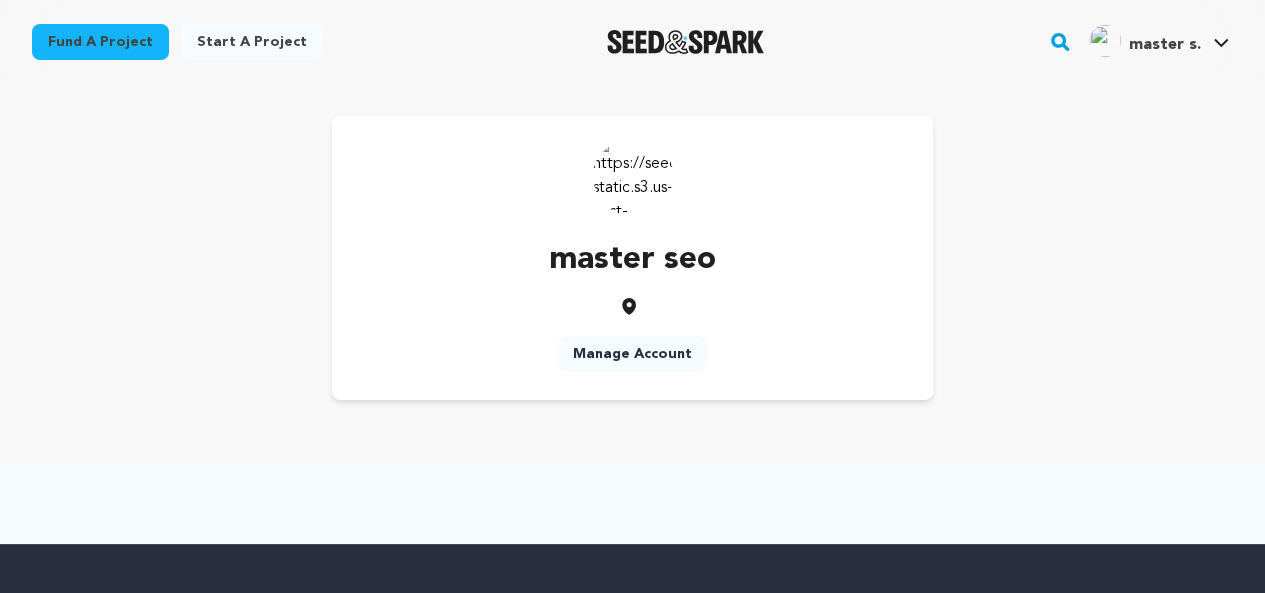 click on "Fund a project
Start a project
Search" at bounding box center [632, 42] 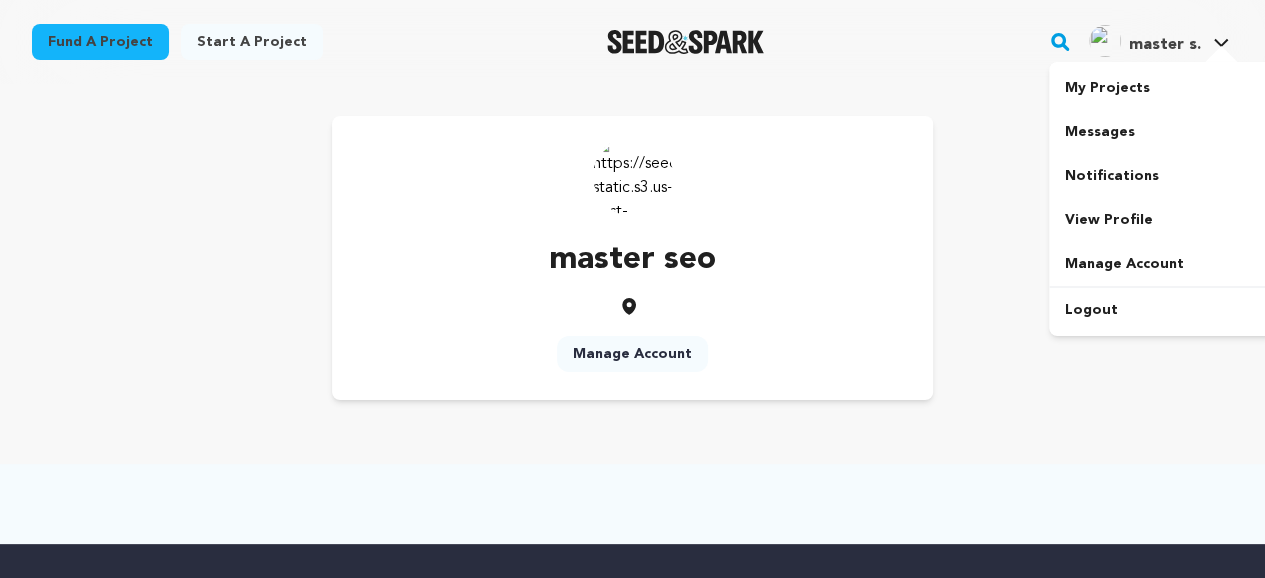 click 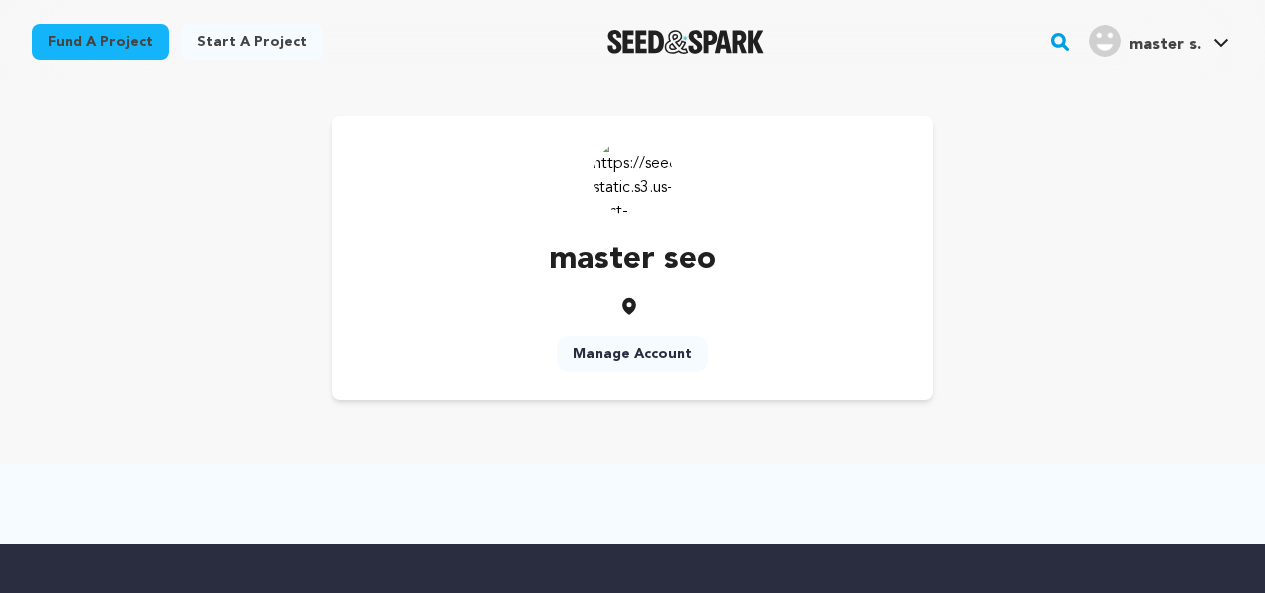 scroll, scrollTop: 0, scrollLeft: 0, axis: both 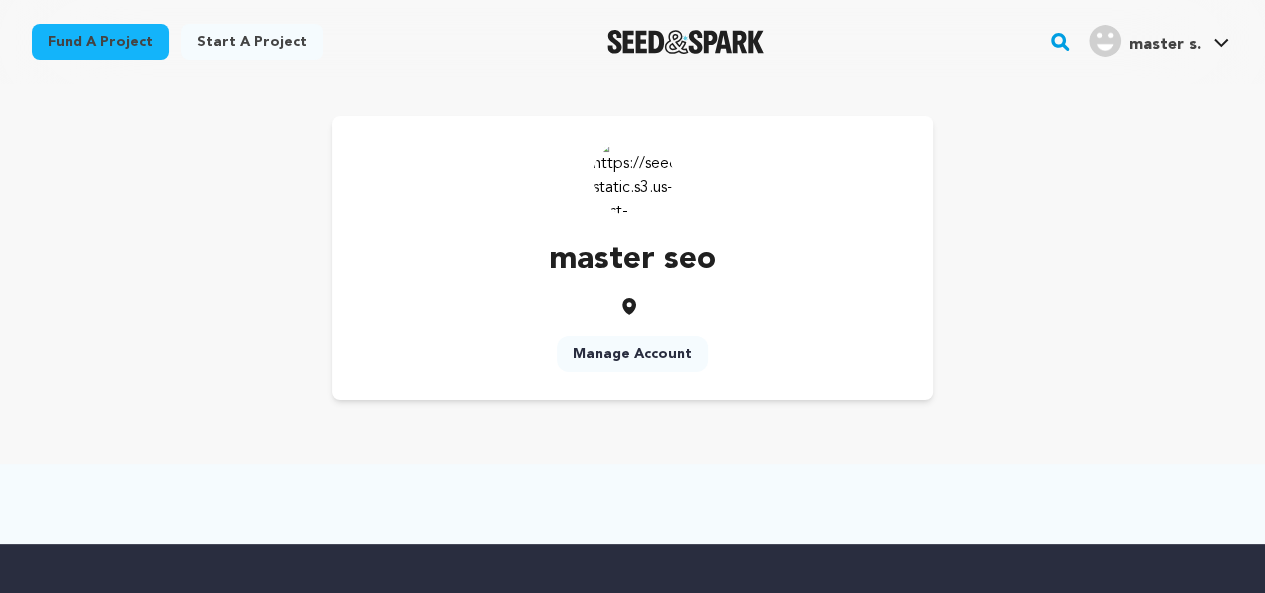 click on "Manage Account" at bounding box center [632, 354] 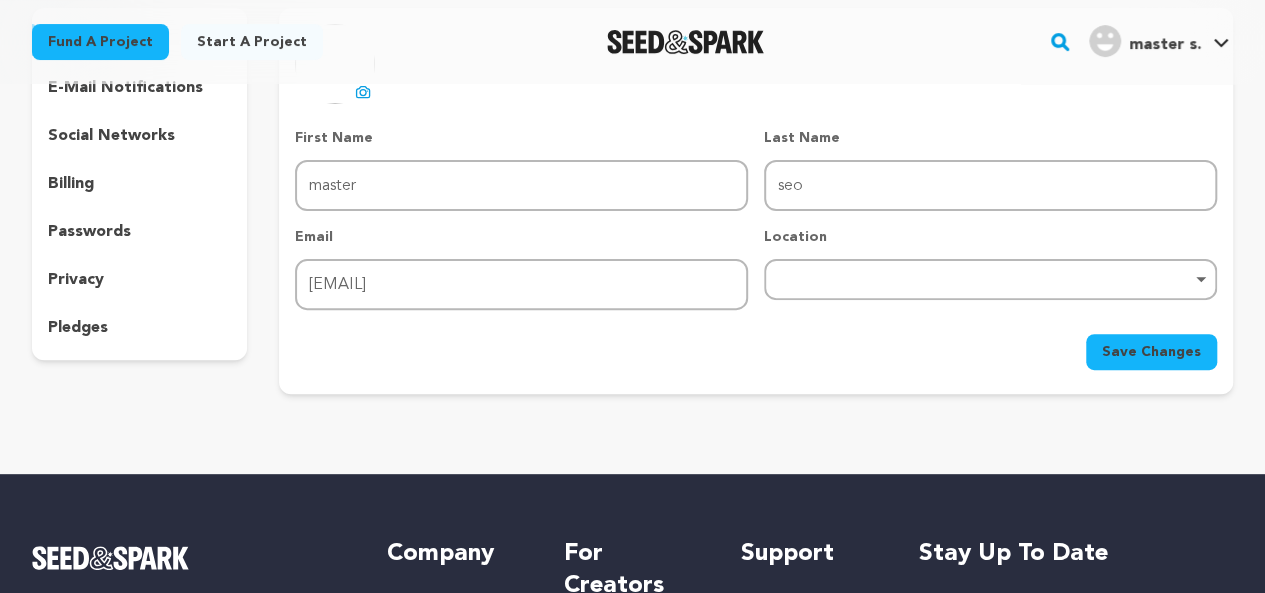 scroll, scrollTop: 100, scrollLeft: 0, axis: vertical 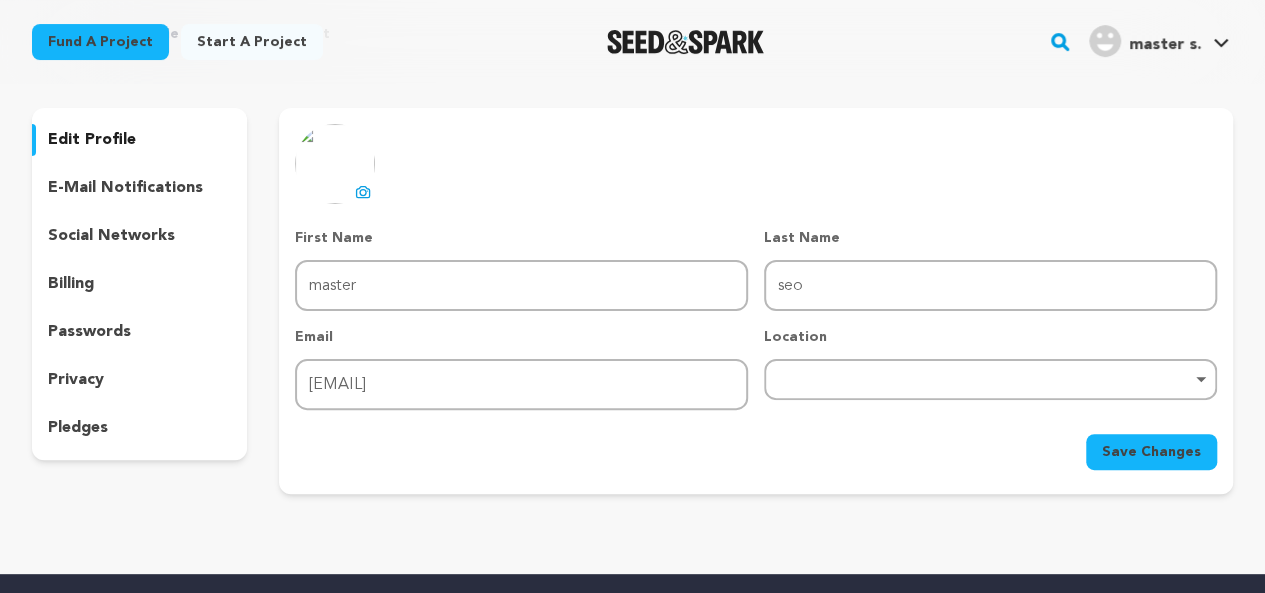 click on "edit profile" at bounding box center [139, 140] 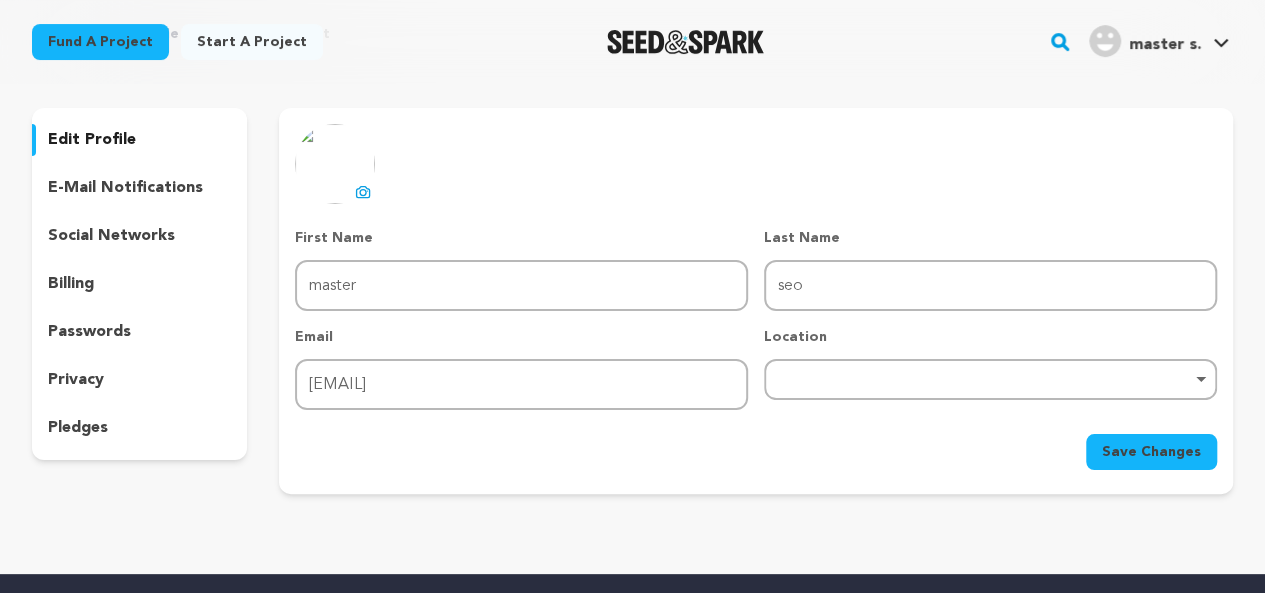 type 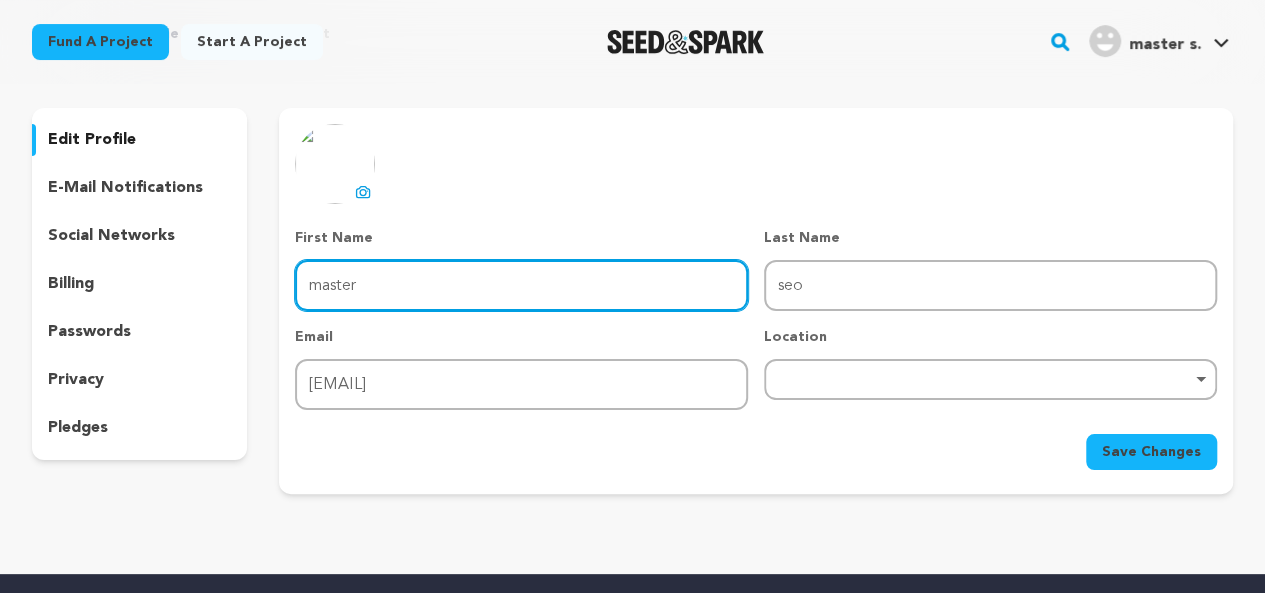 click on "master" at bounding box center [521, 285] 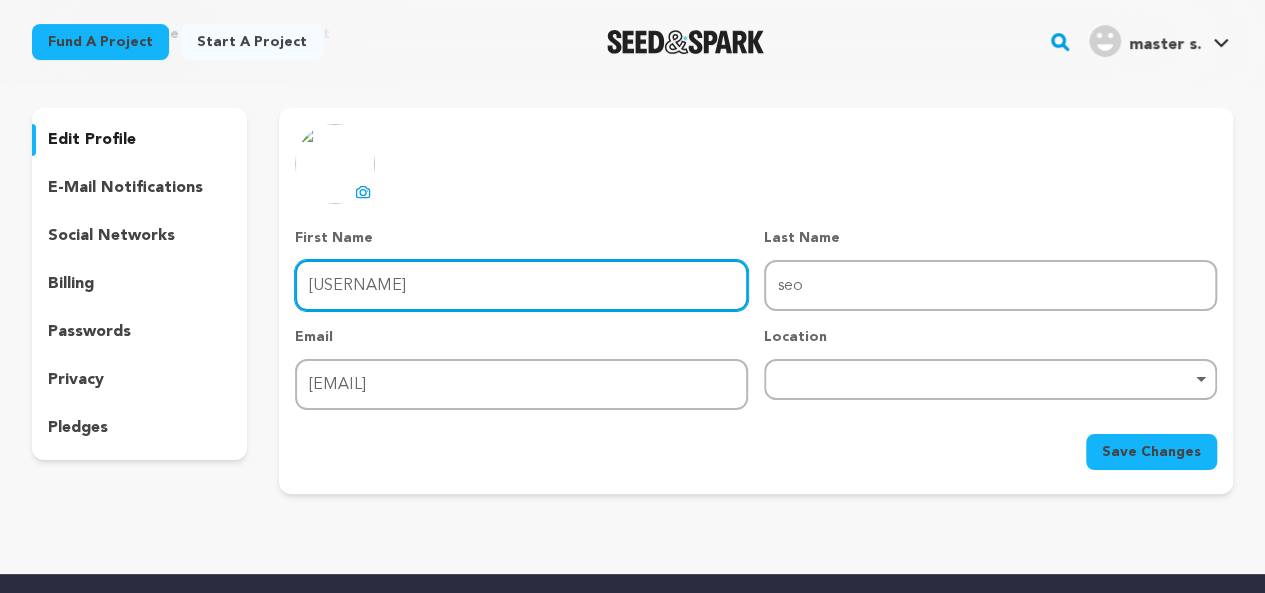 drag, startPoint x: 395, startPoint y: 284, endPoint x: 348, endPoint y: 301, distance: 49.979996 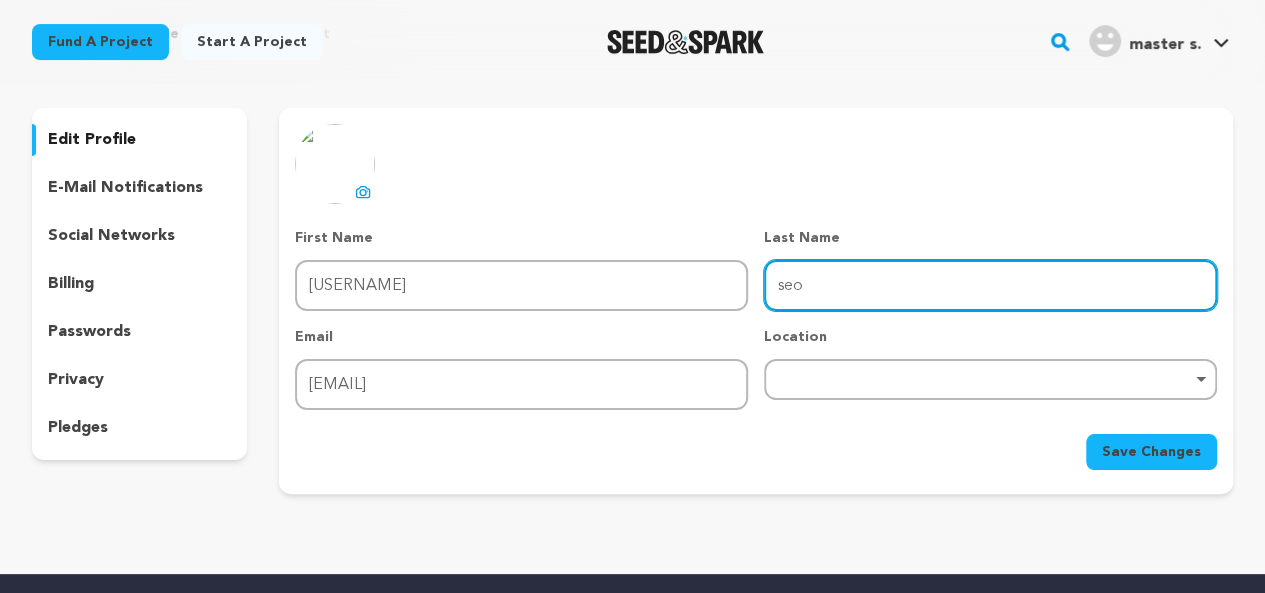 click on "seo" at bounding box center (990, 285) 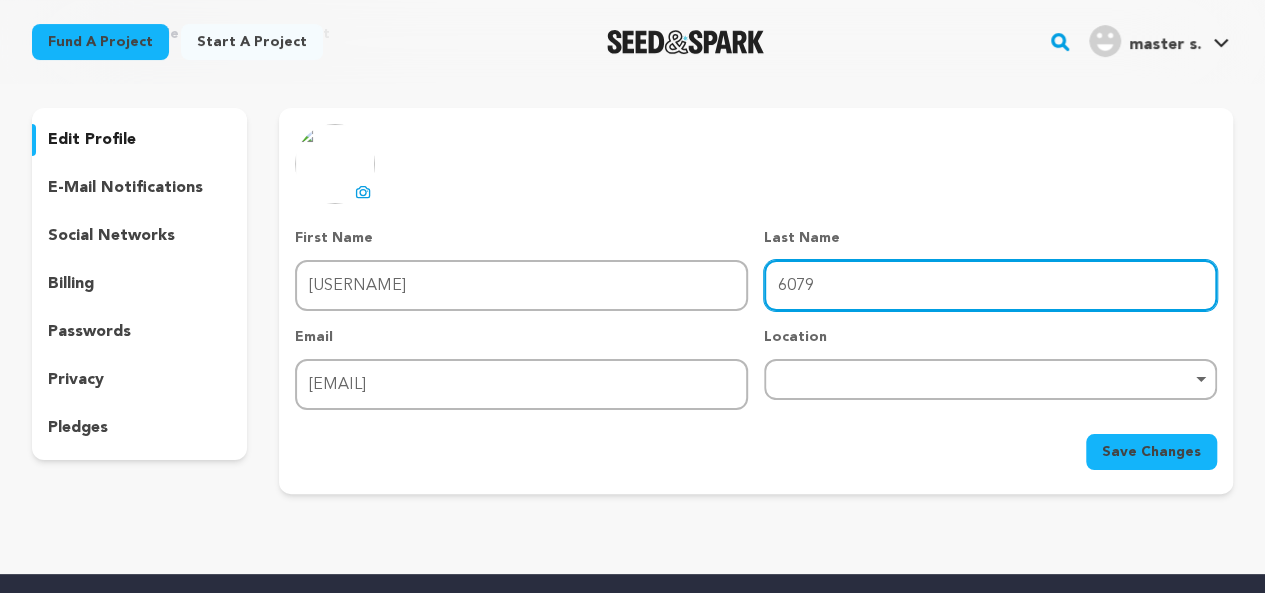 type on "6079" 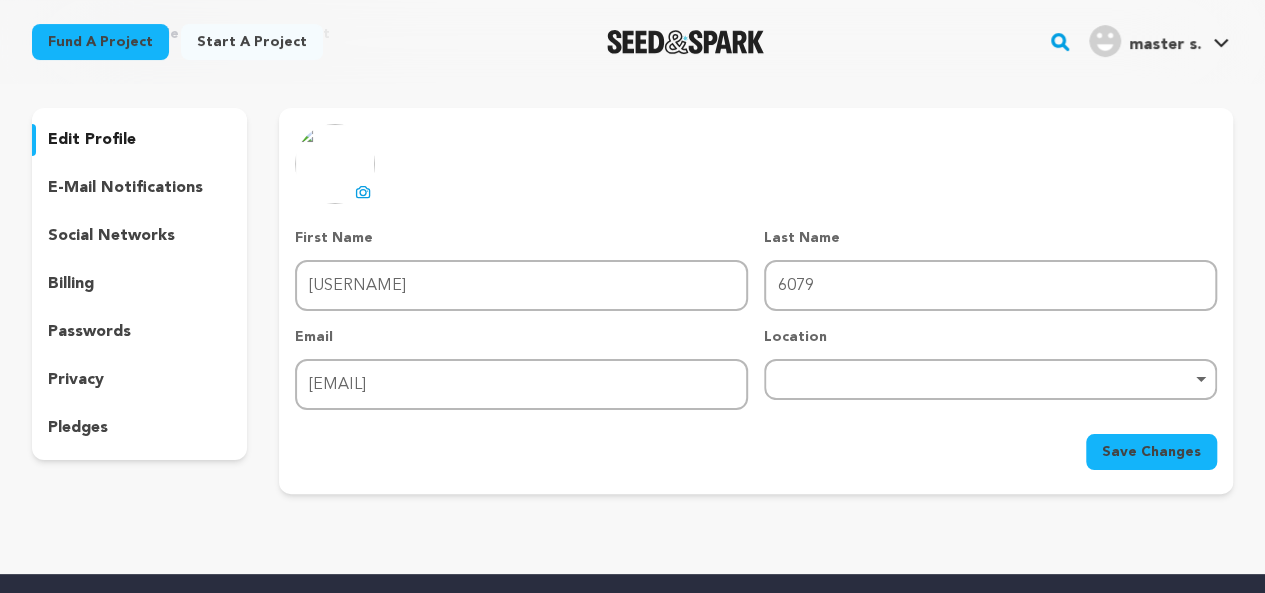 click on "Save Changes" at bounding box center (1151, 452) 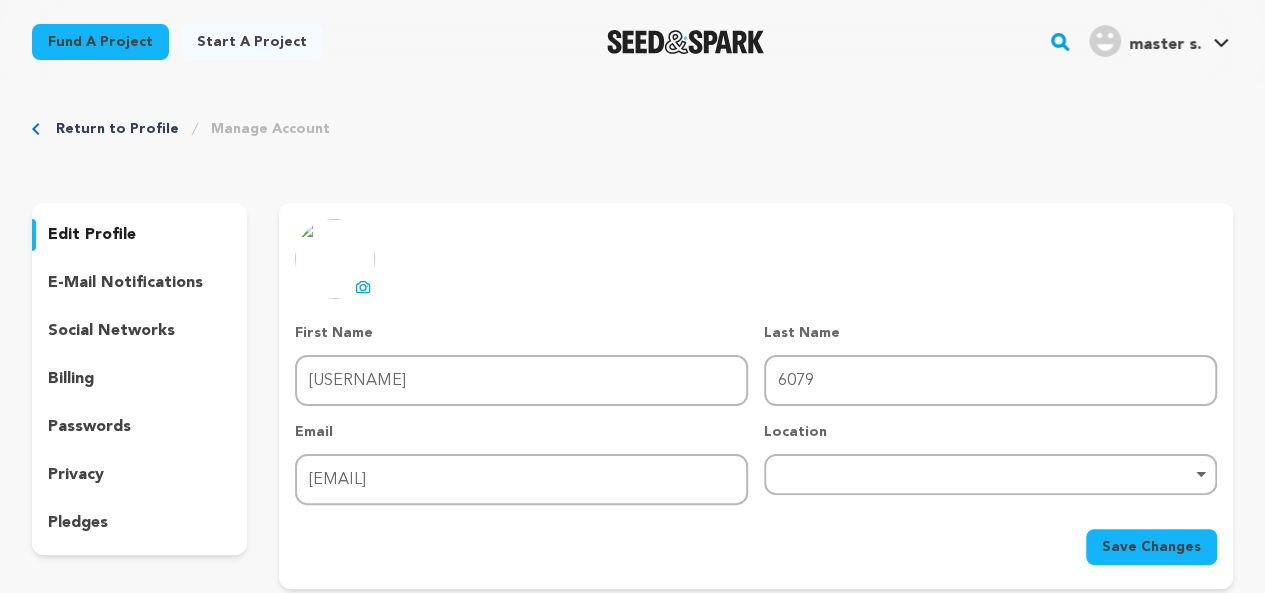 scroll, scrollTop: 0, scrollLeft: 0, axis: both 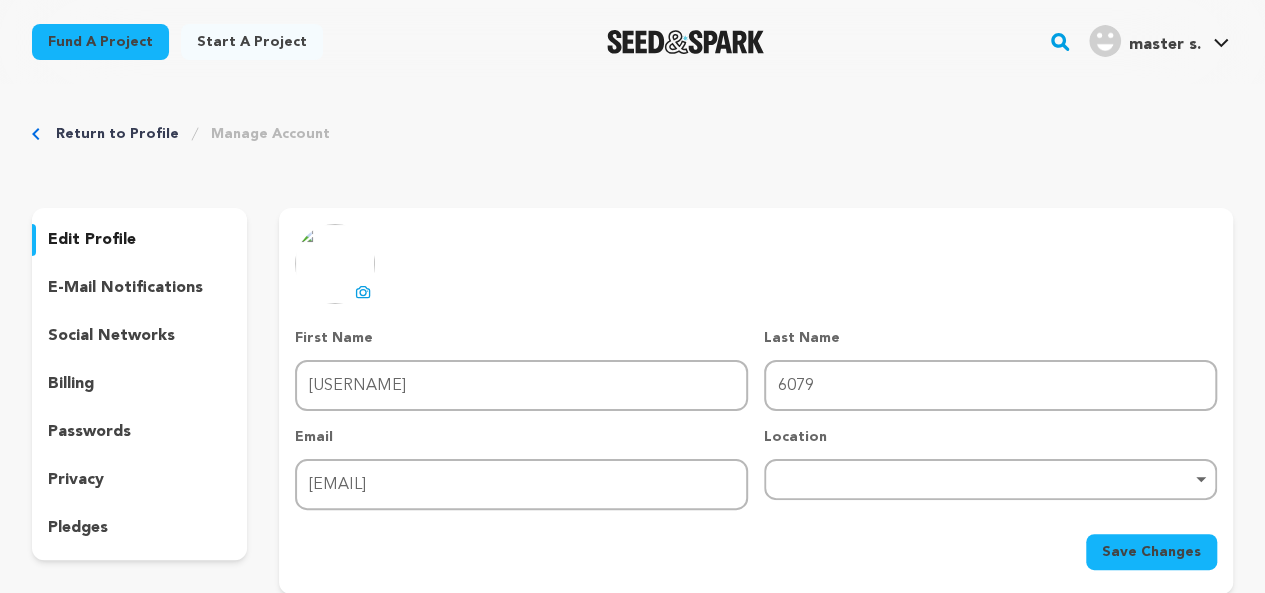 click on "e-mail notifications" at bounding box center (125, 288) 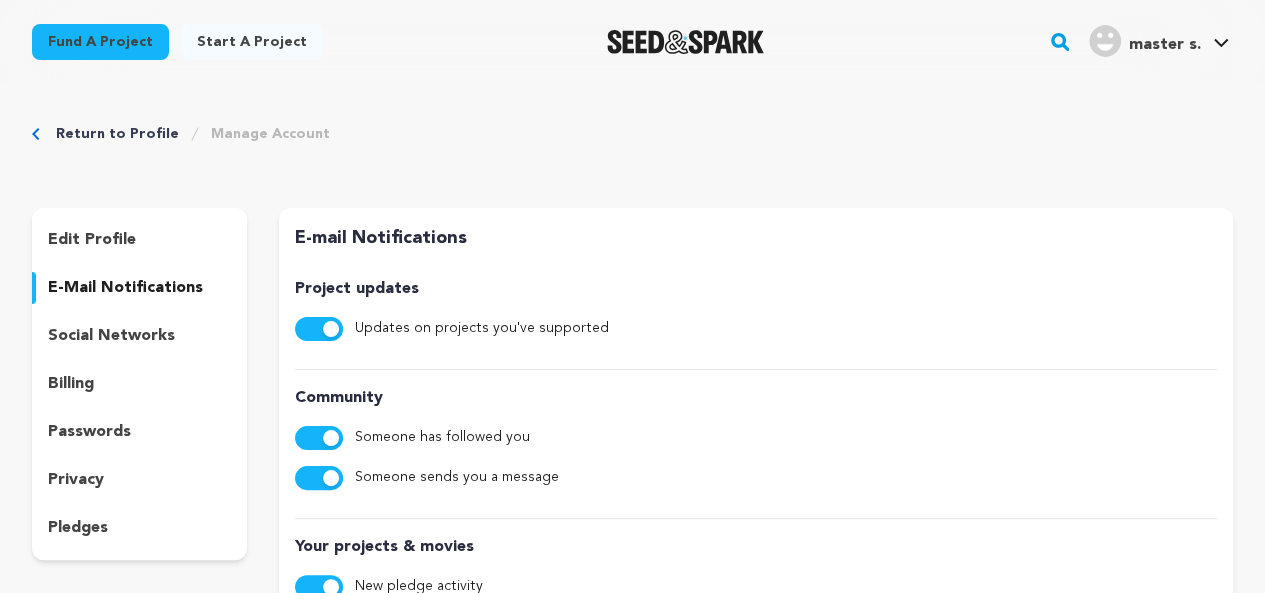 click on "social networks" at bounding box center (139, 336) 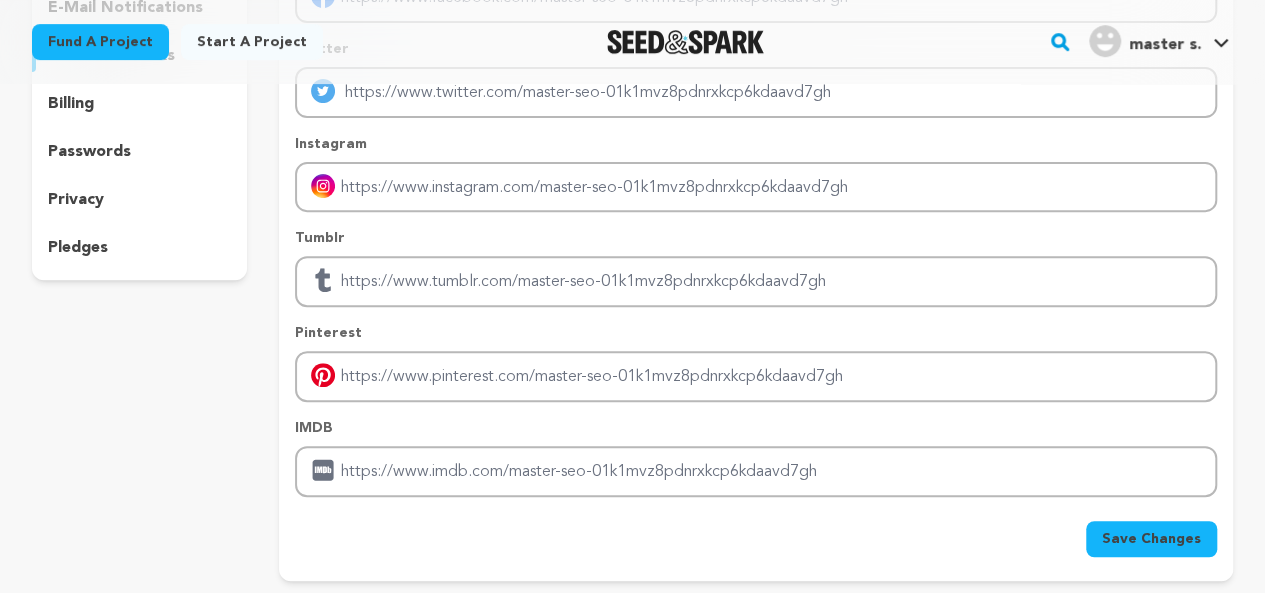 scroll, scrollTop: 500, scrollLeft: 0, axis: vertical 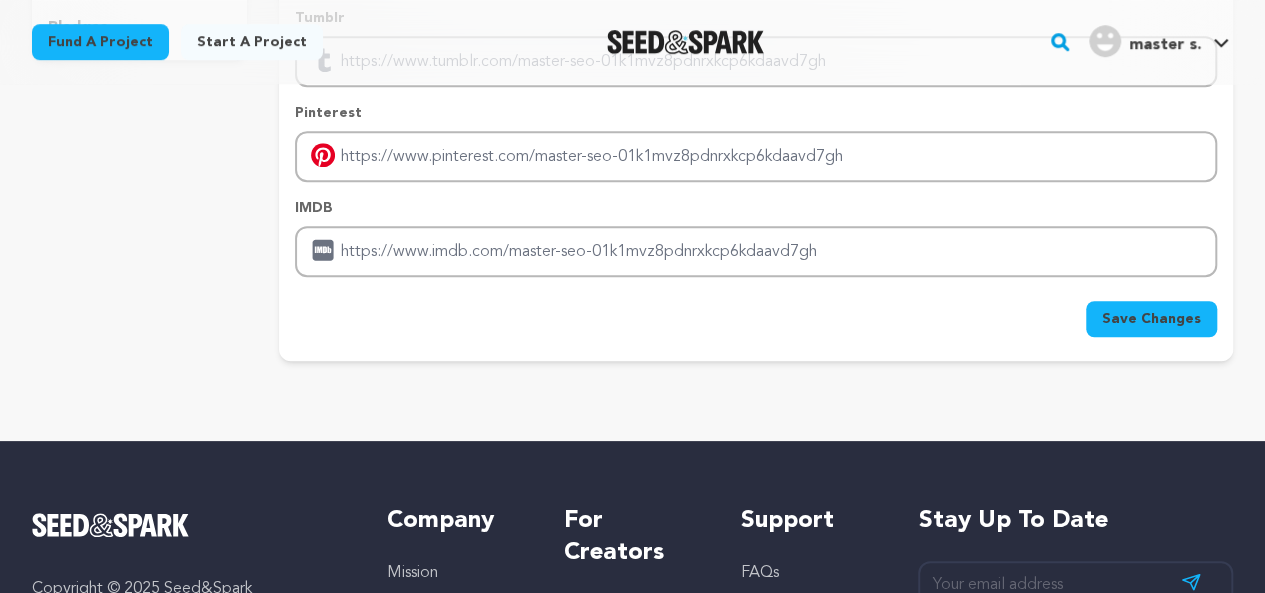 type 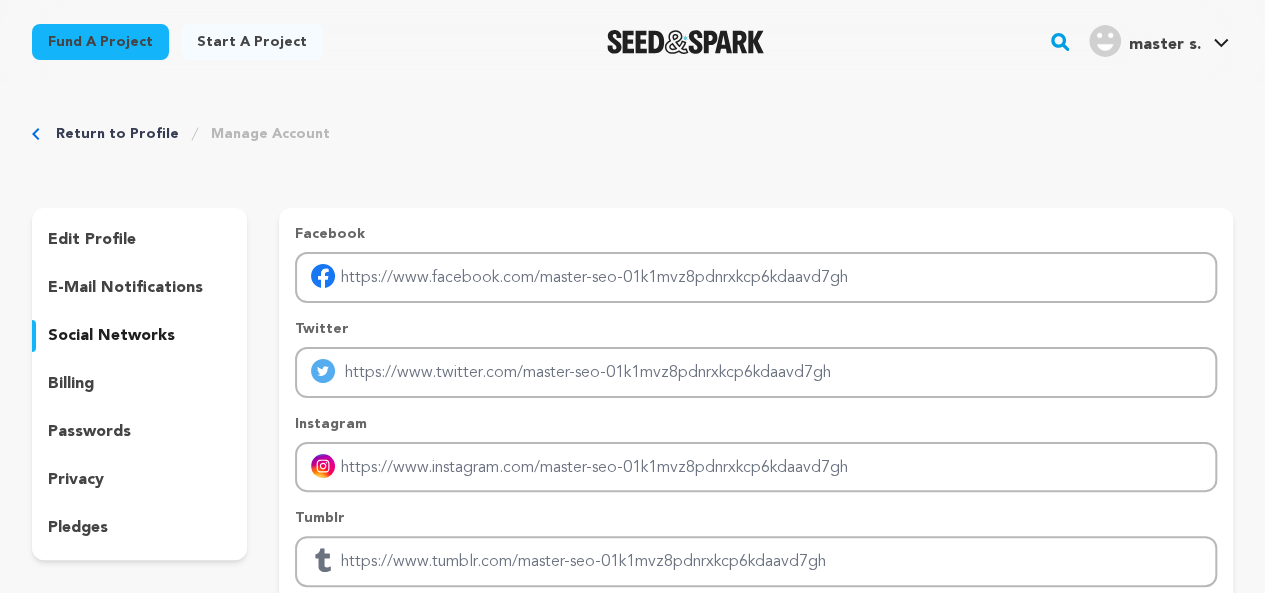 scroll, scrollTop: 300, scrollLeft: 0, axis: vertical 